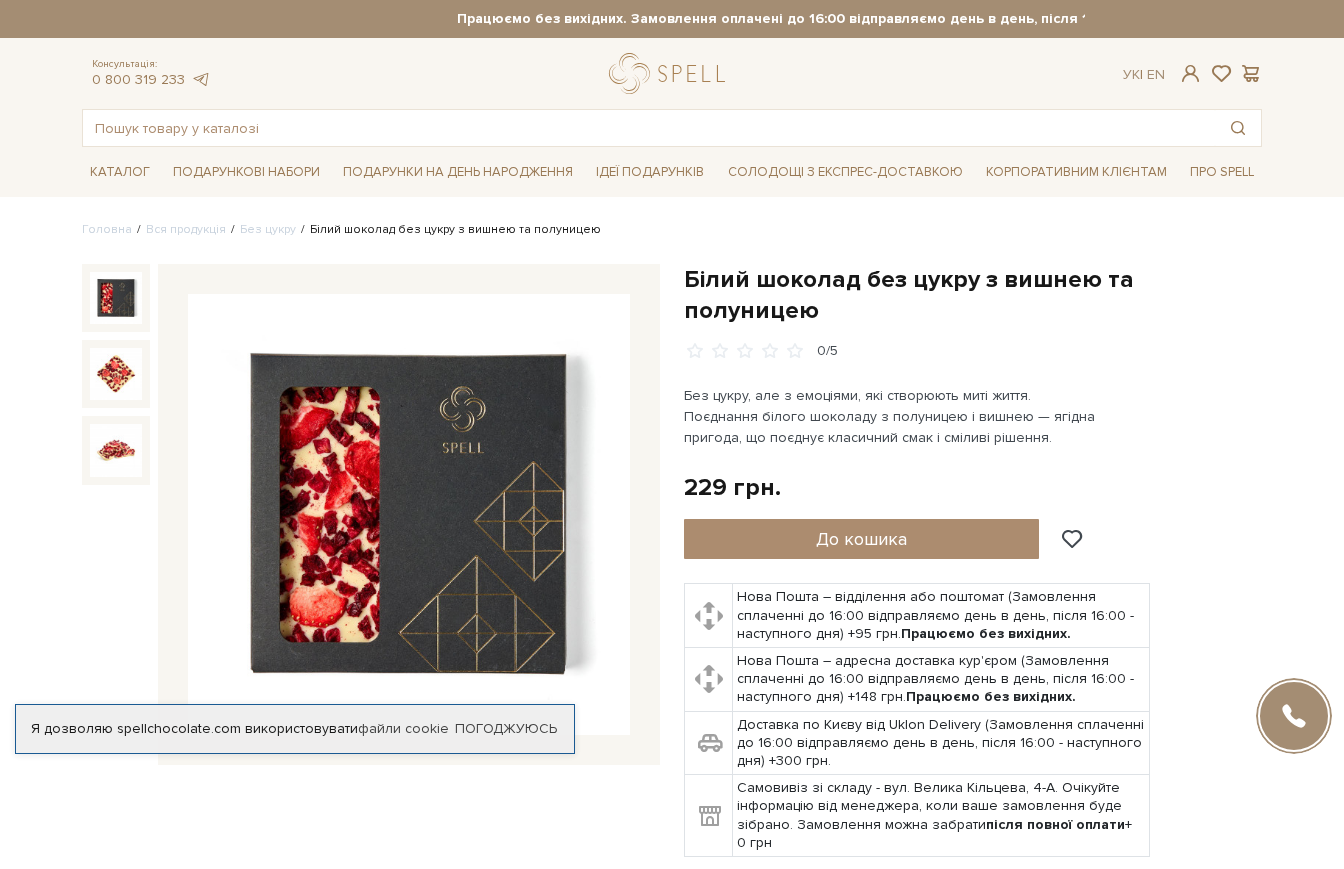 scroll, scrollTop: 500, scrollLeft: 0, axis: vertical 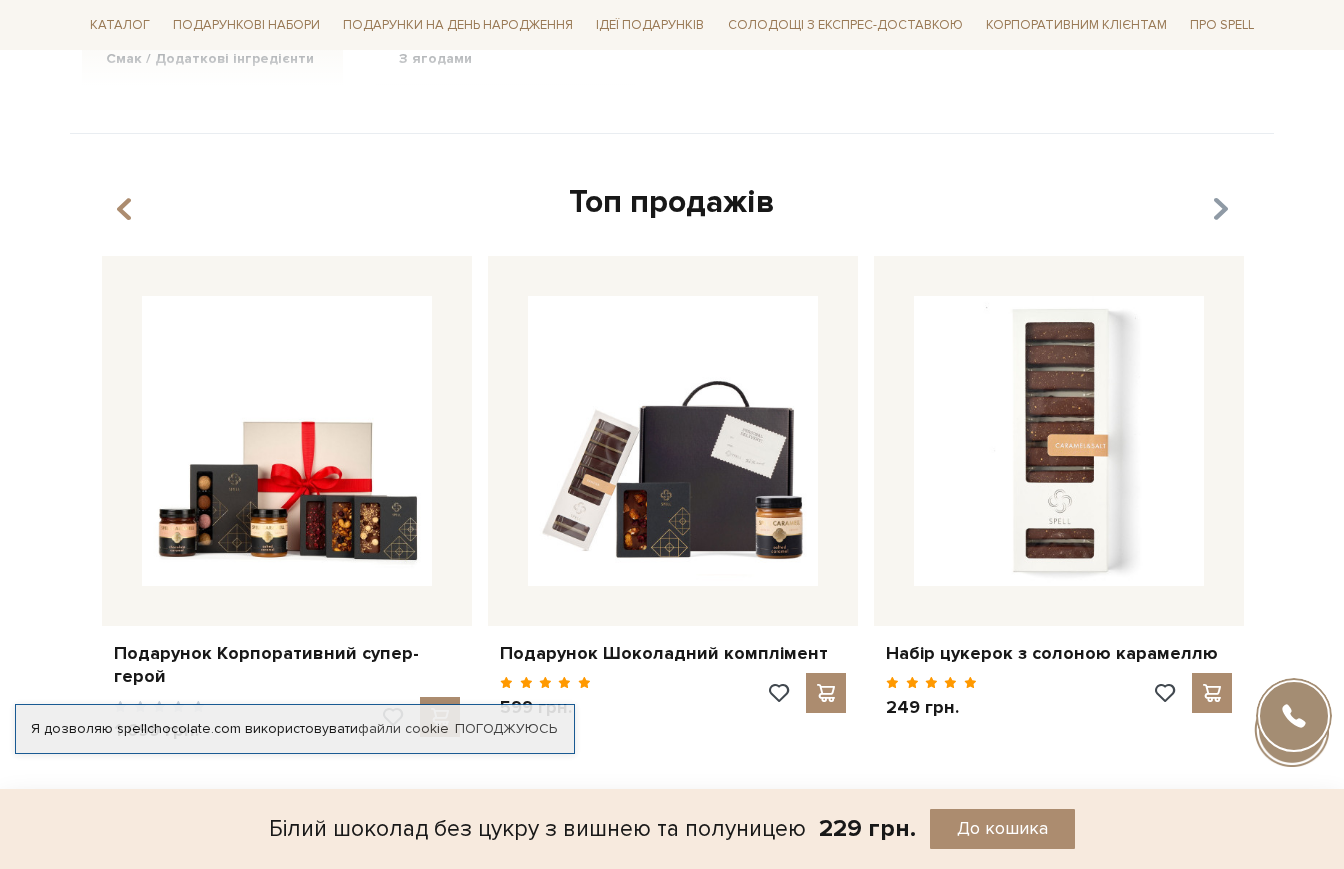 click at bounding box center [1220, 209] 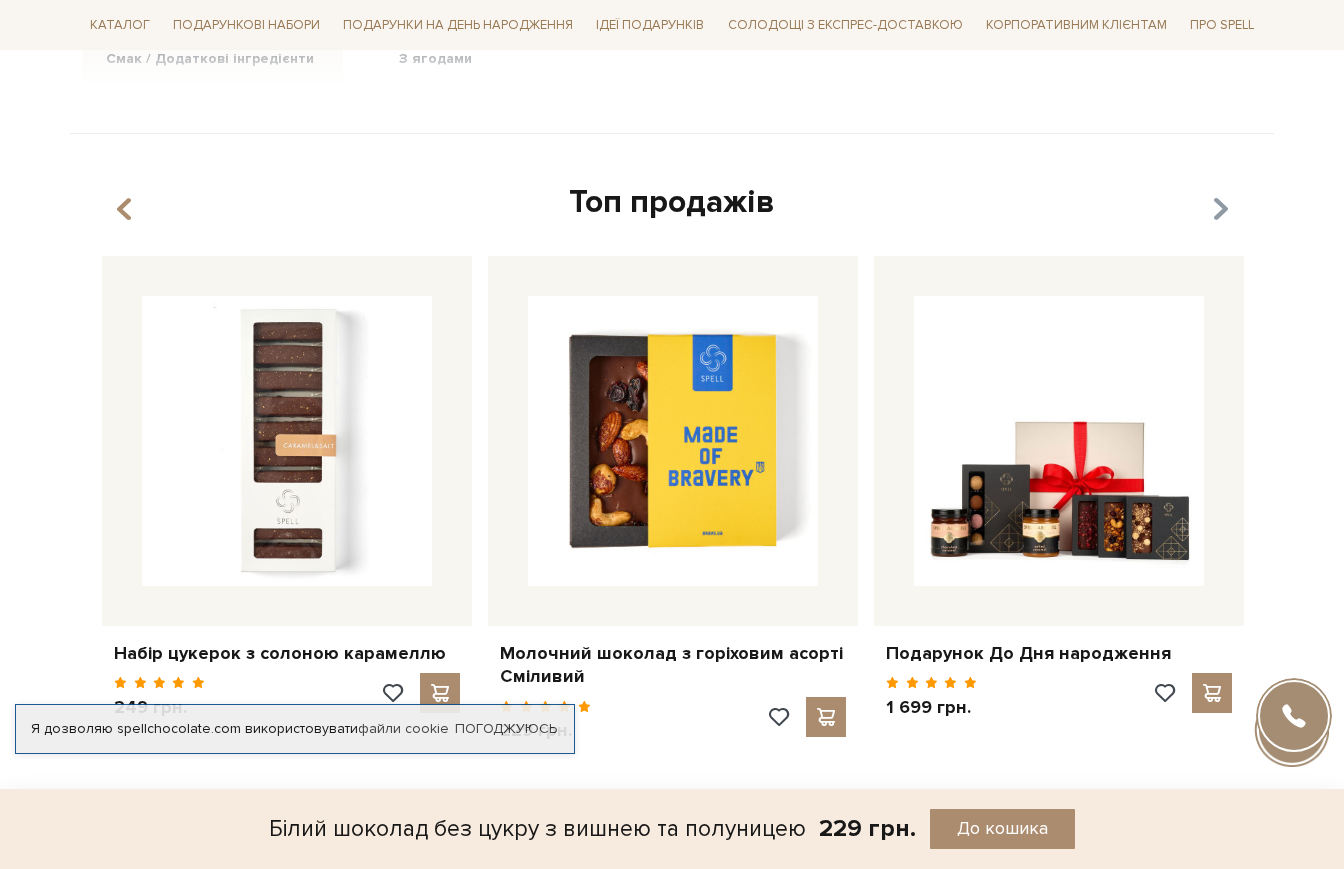 click at bounding box center (1220, 209) 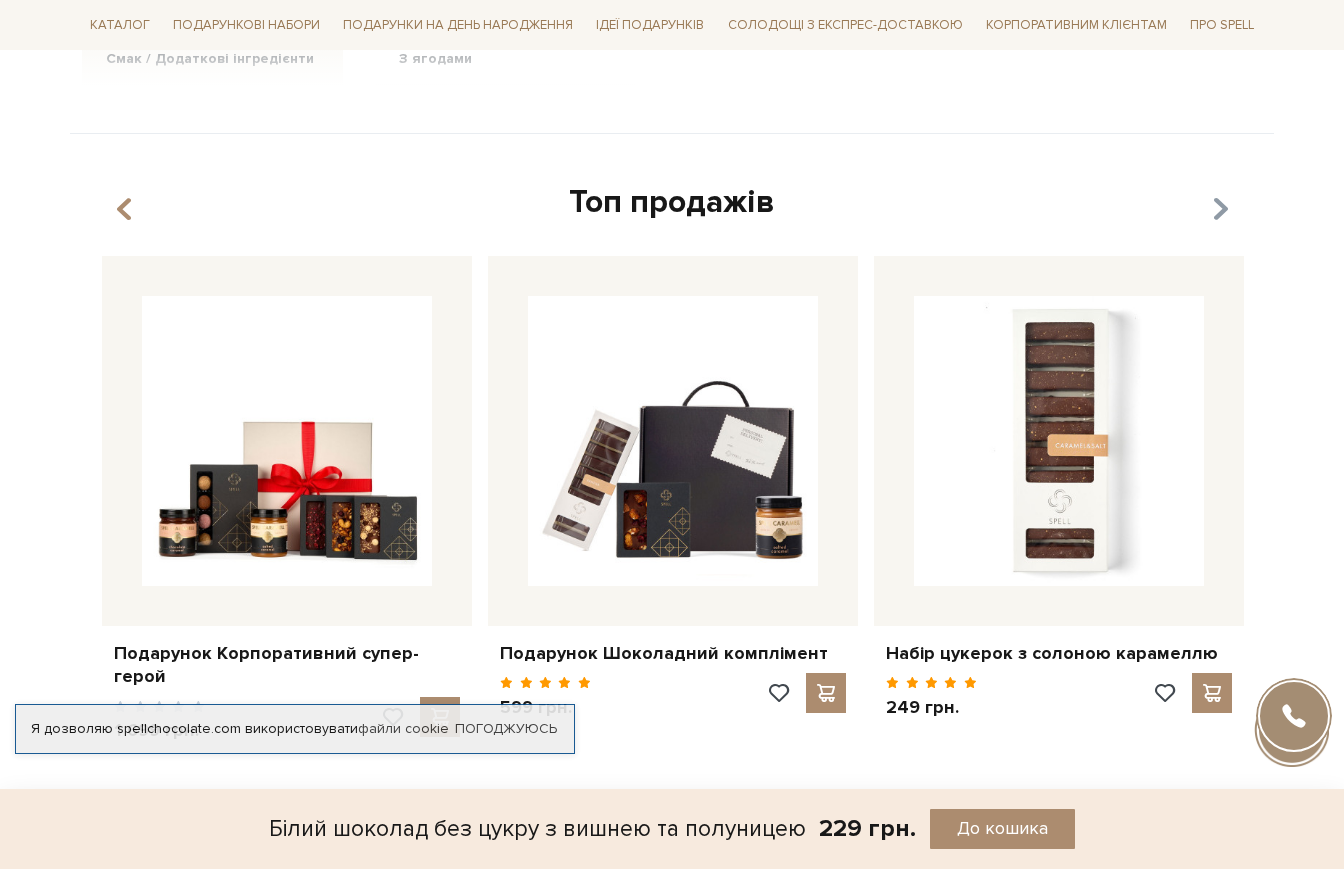 click at bounding box center [1220, 209] 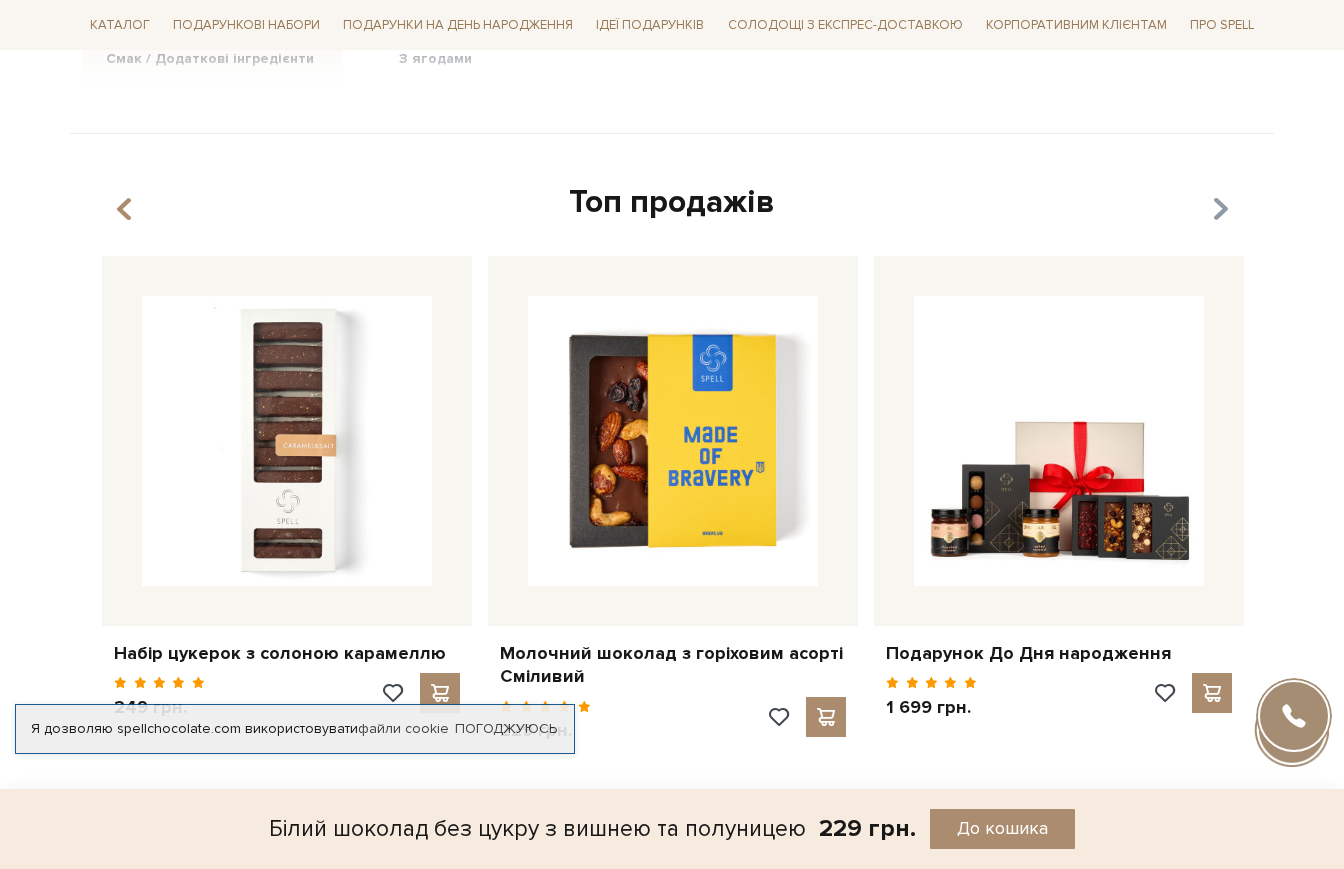 click at bounding box center (1220, 209) 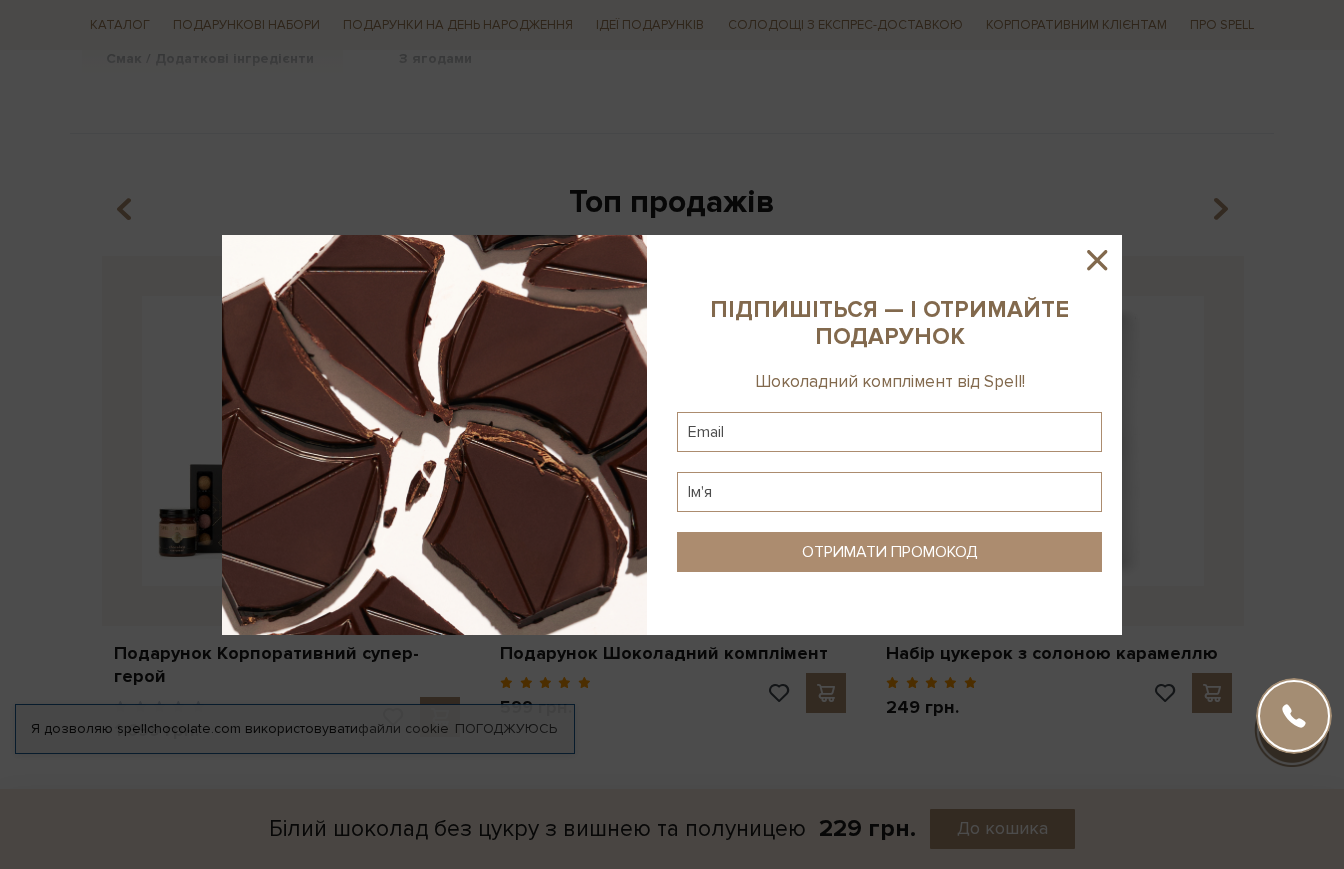 click 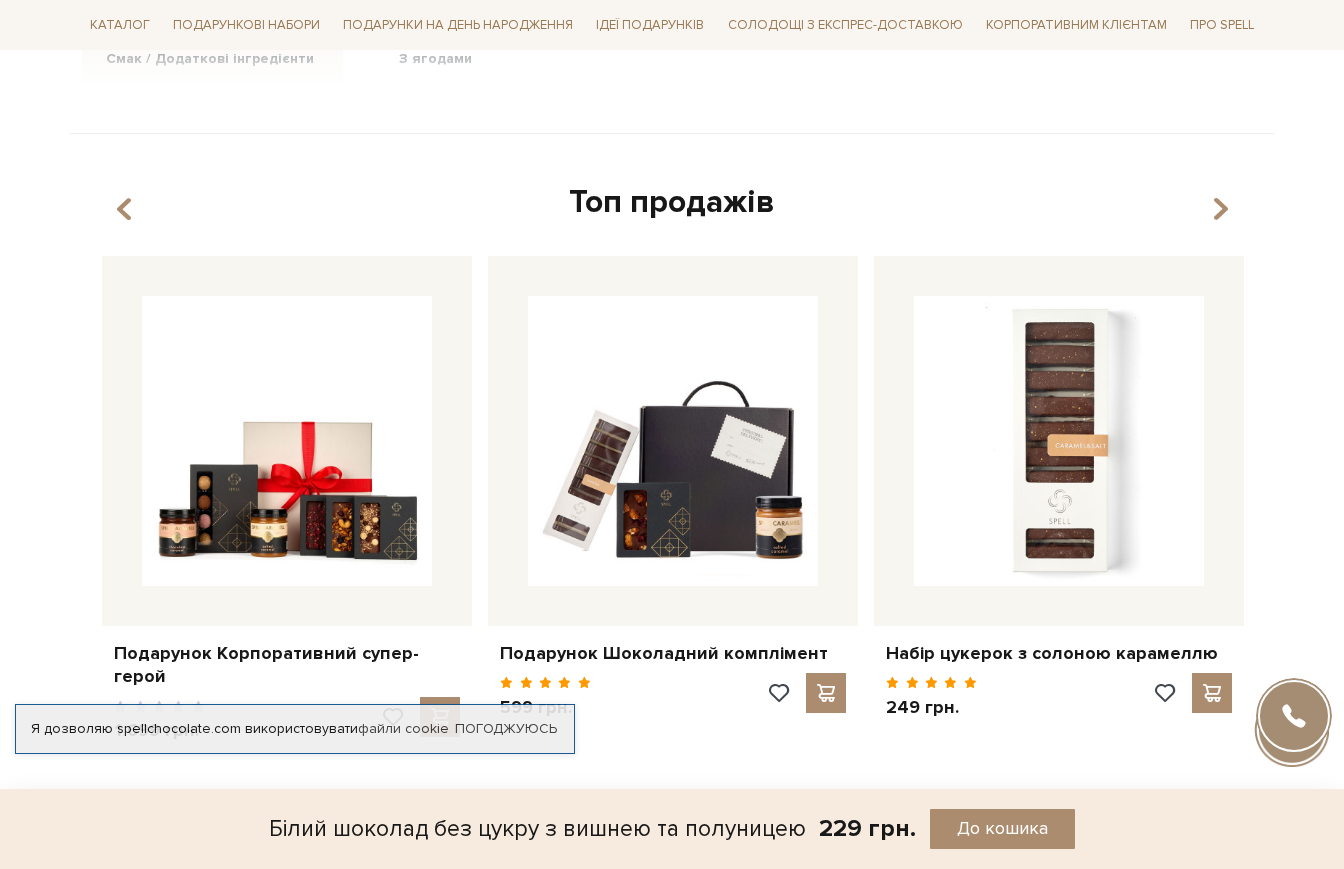 click on "Топ продажів" at bounding box center (672, 203) 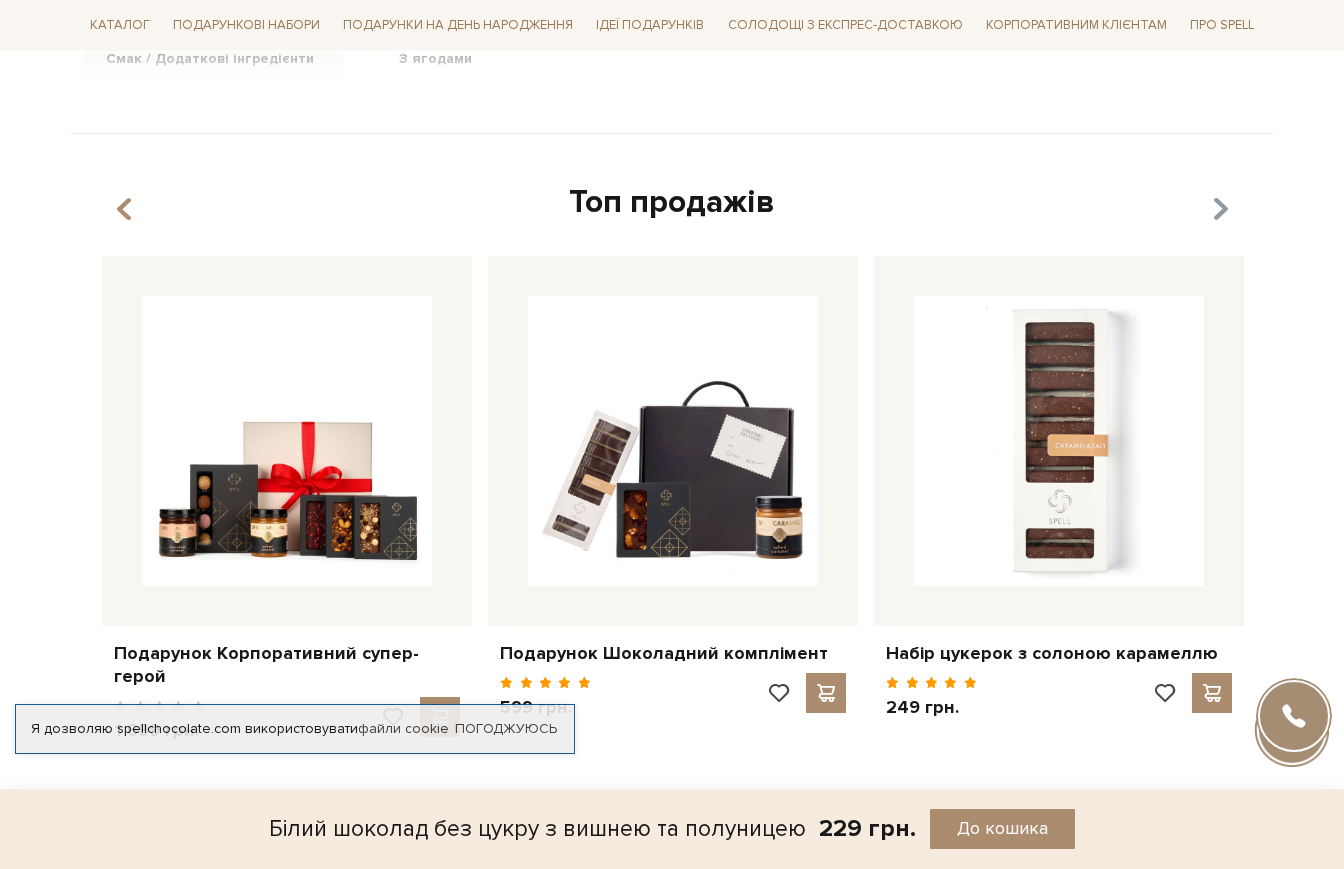 click at bounding box center (1220, 209) 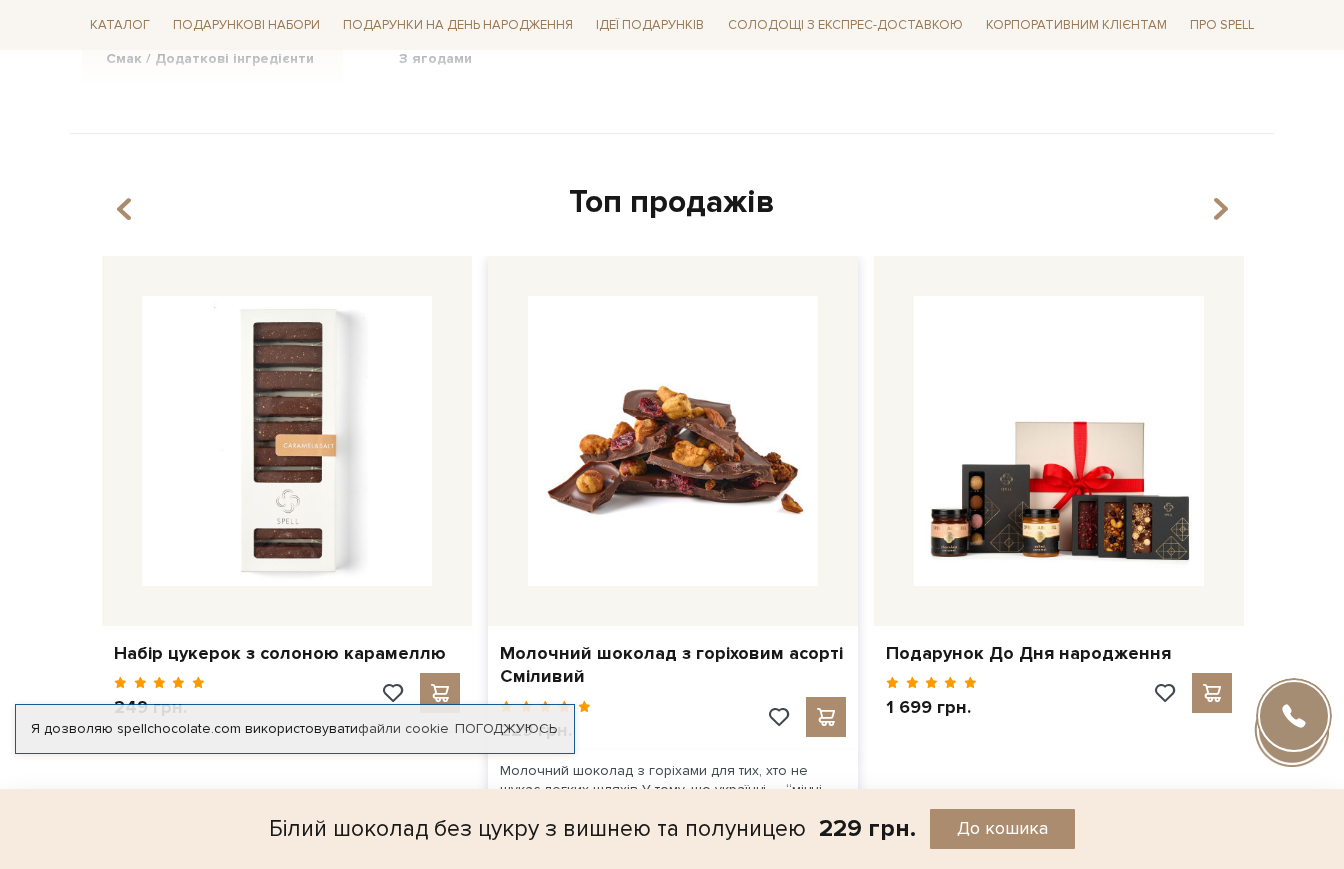 click at bounding box center [673, 441] 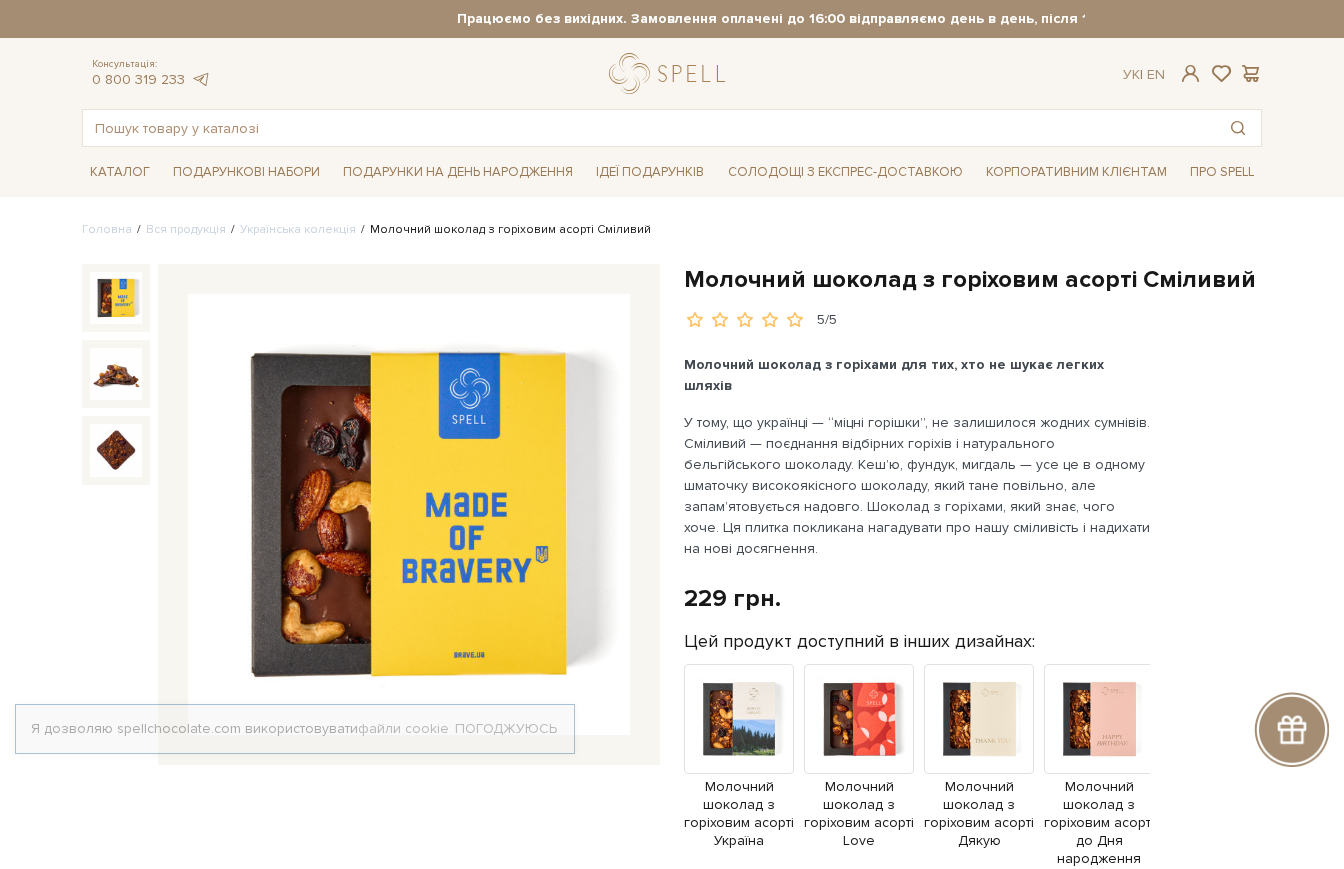 scroll, scrollTop: 0, scrollLeft: 0, axis: both 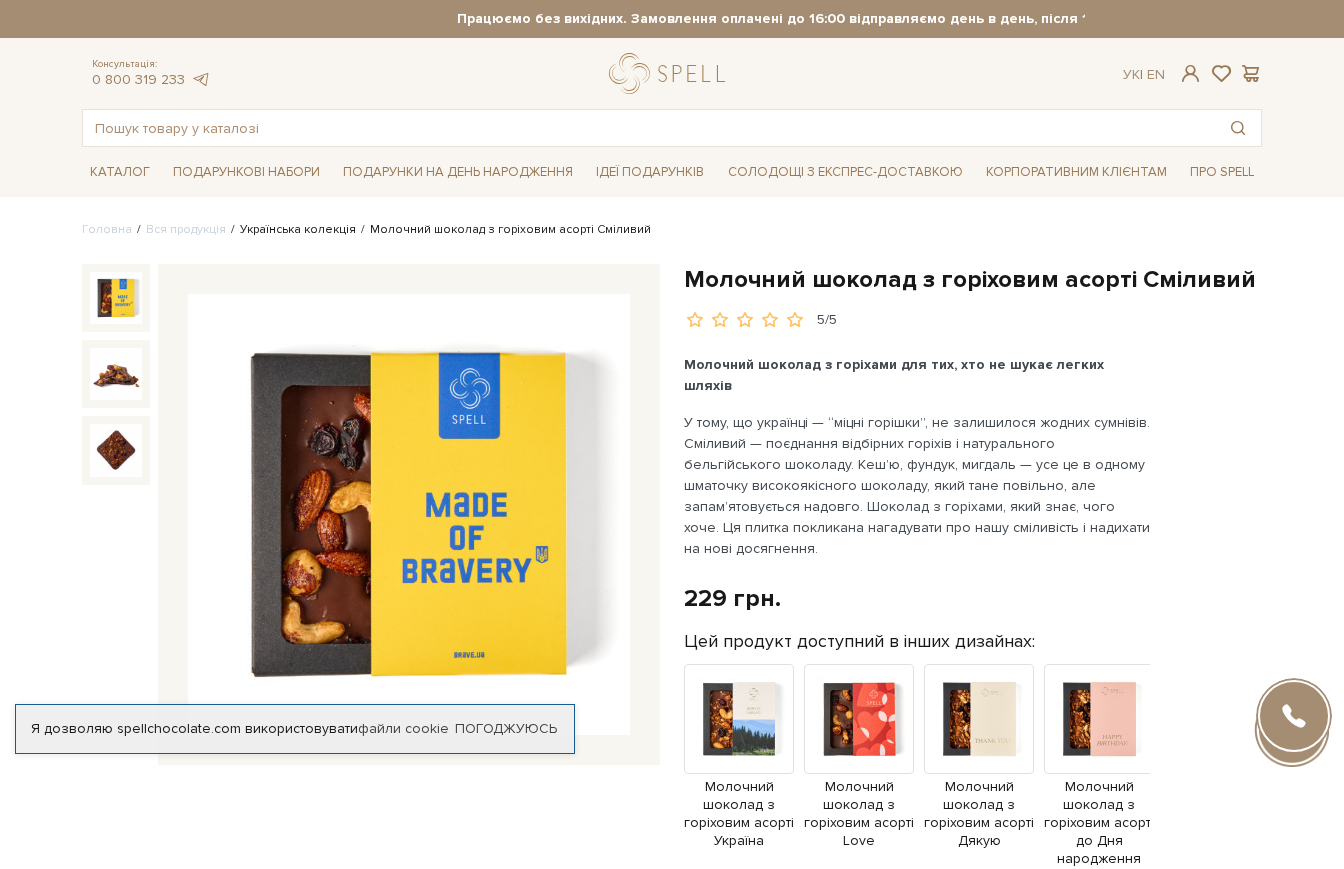 click on "Українська колекція" at bounding box center [298, 229] 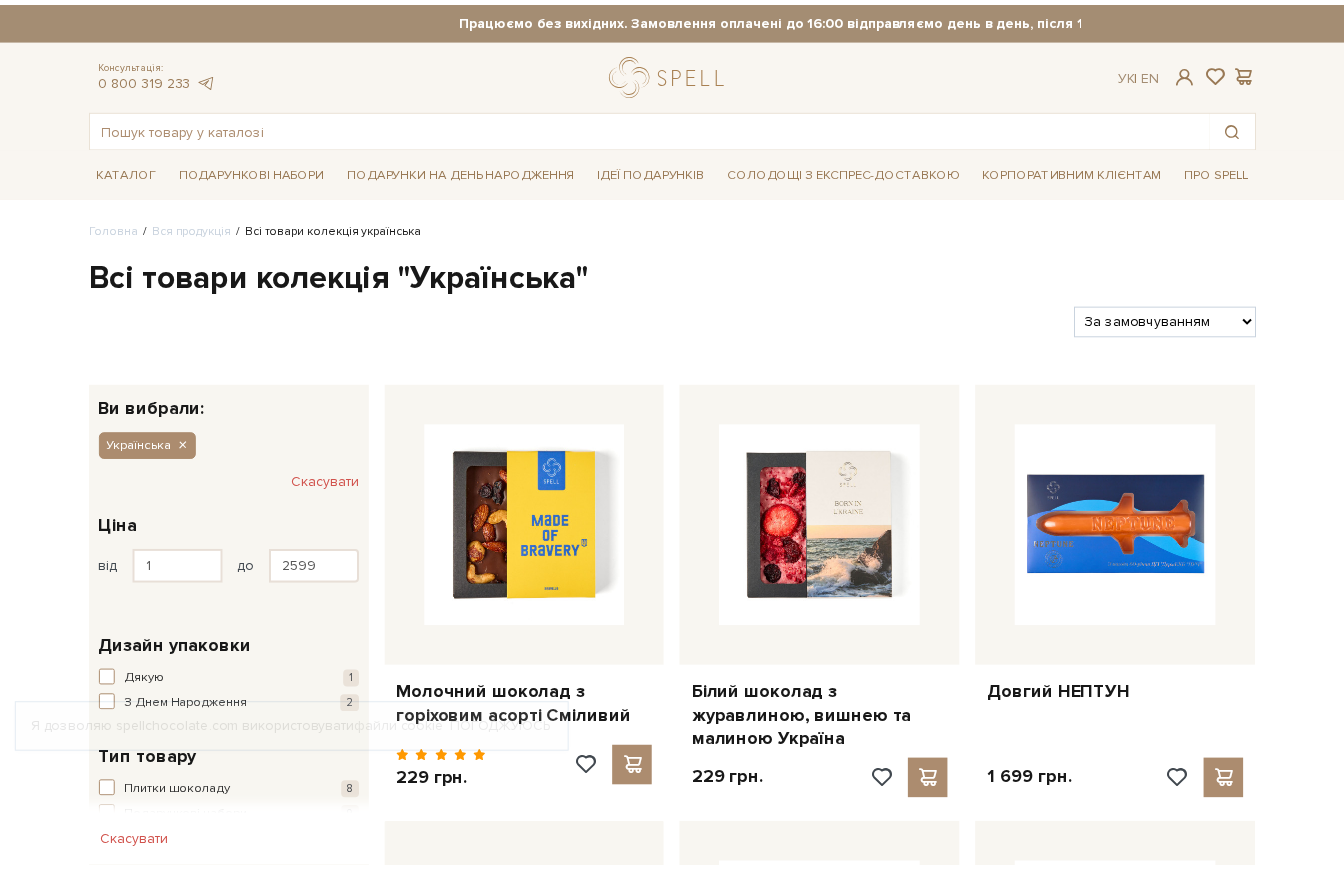 scroll, scrollTop: 0, scrollLeft: 0, axis: both 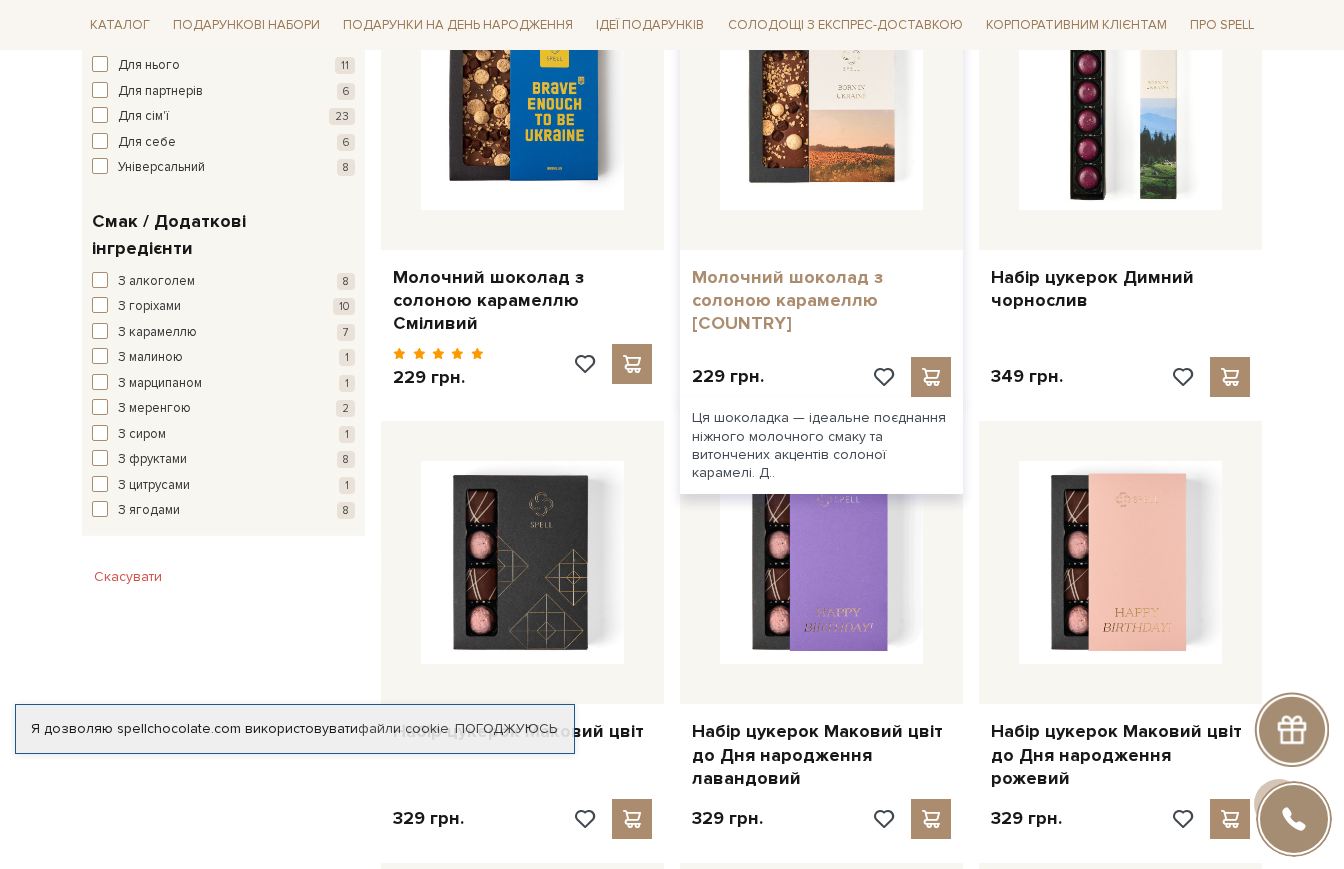 click on "Молочний шоколад з солоною карамеллю [COUNTRY]" at bounding box center (821, 301) 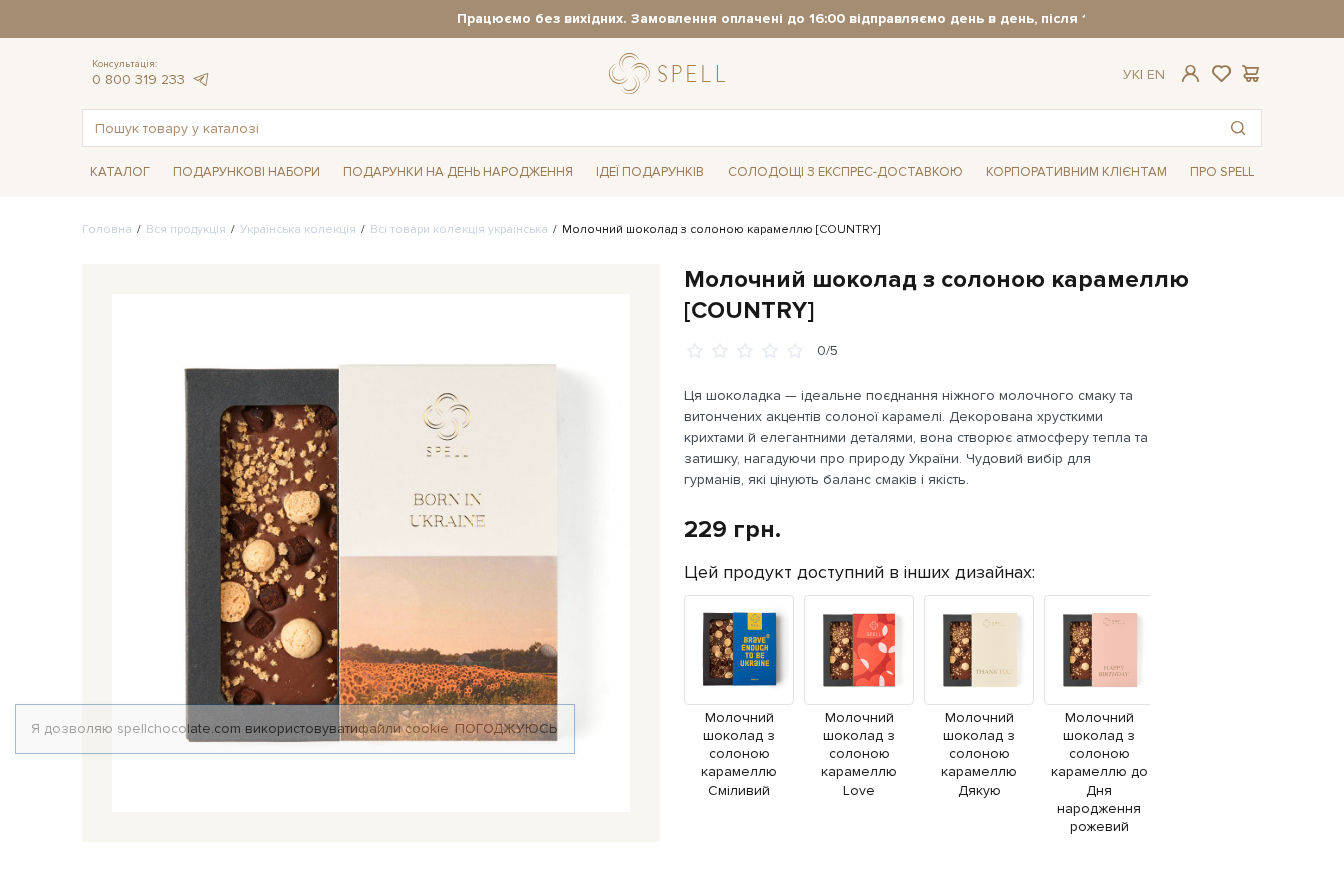 scroll, scrollTop: 0, scrollLeft: 0, axis: both 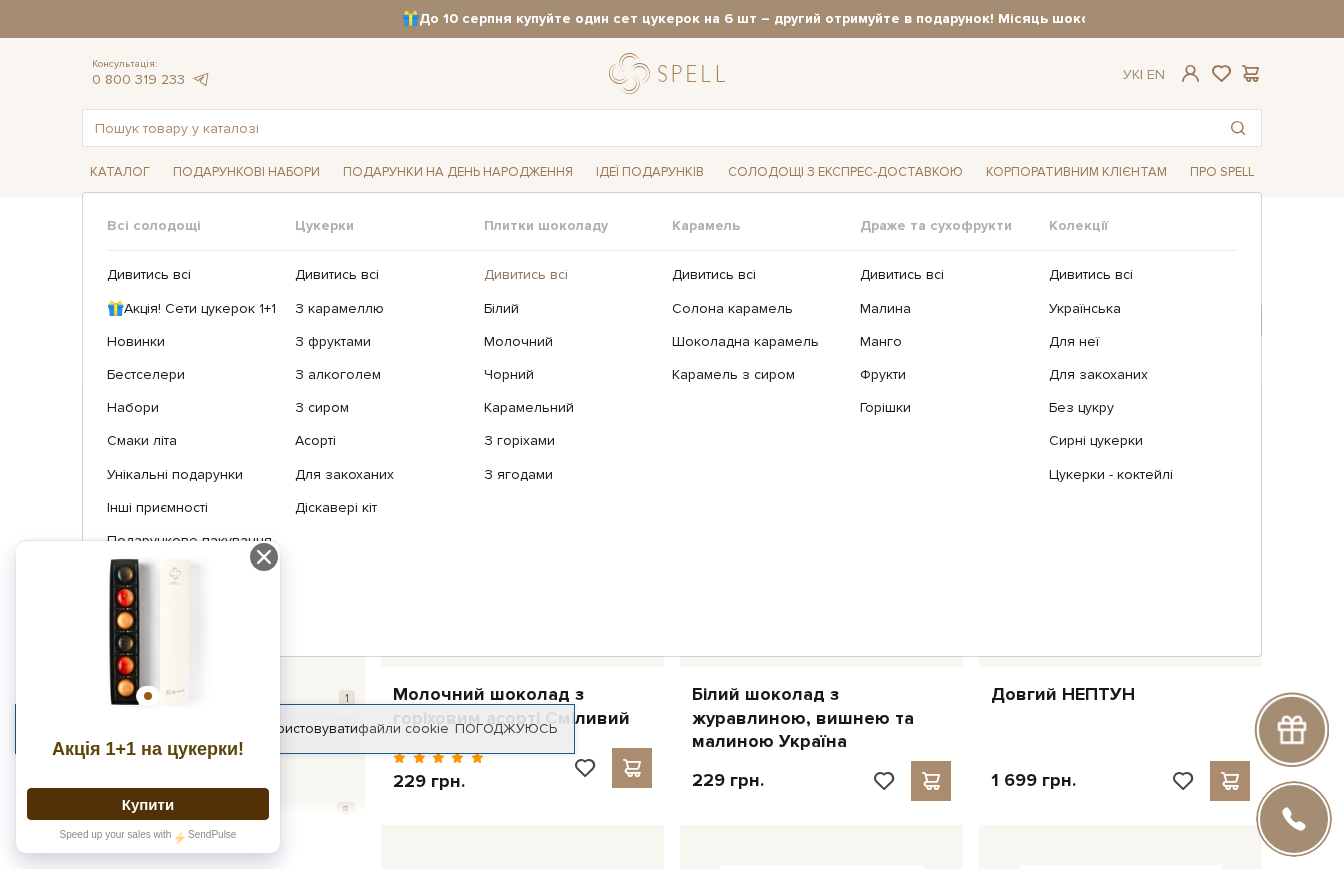 click on "Дивитись всі" at bounding box center (570, 275) 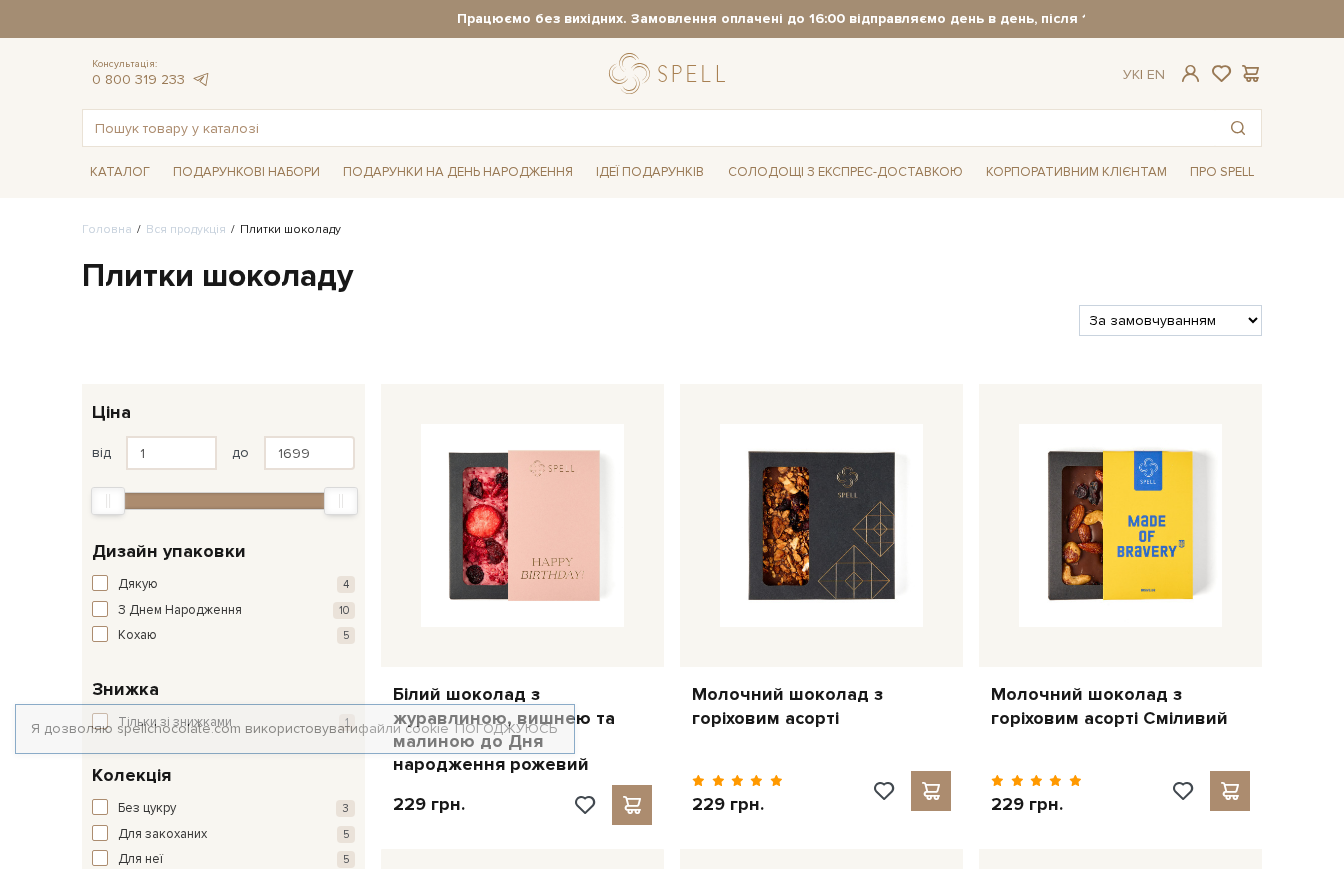 scroll, scrollTop: 0, scrollLeft: 0, axis: both 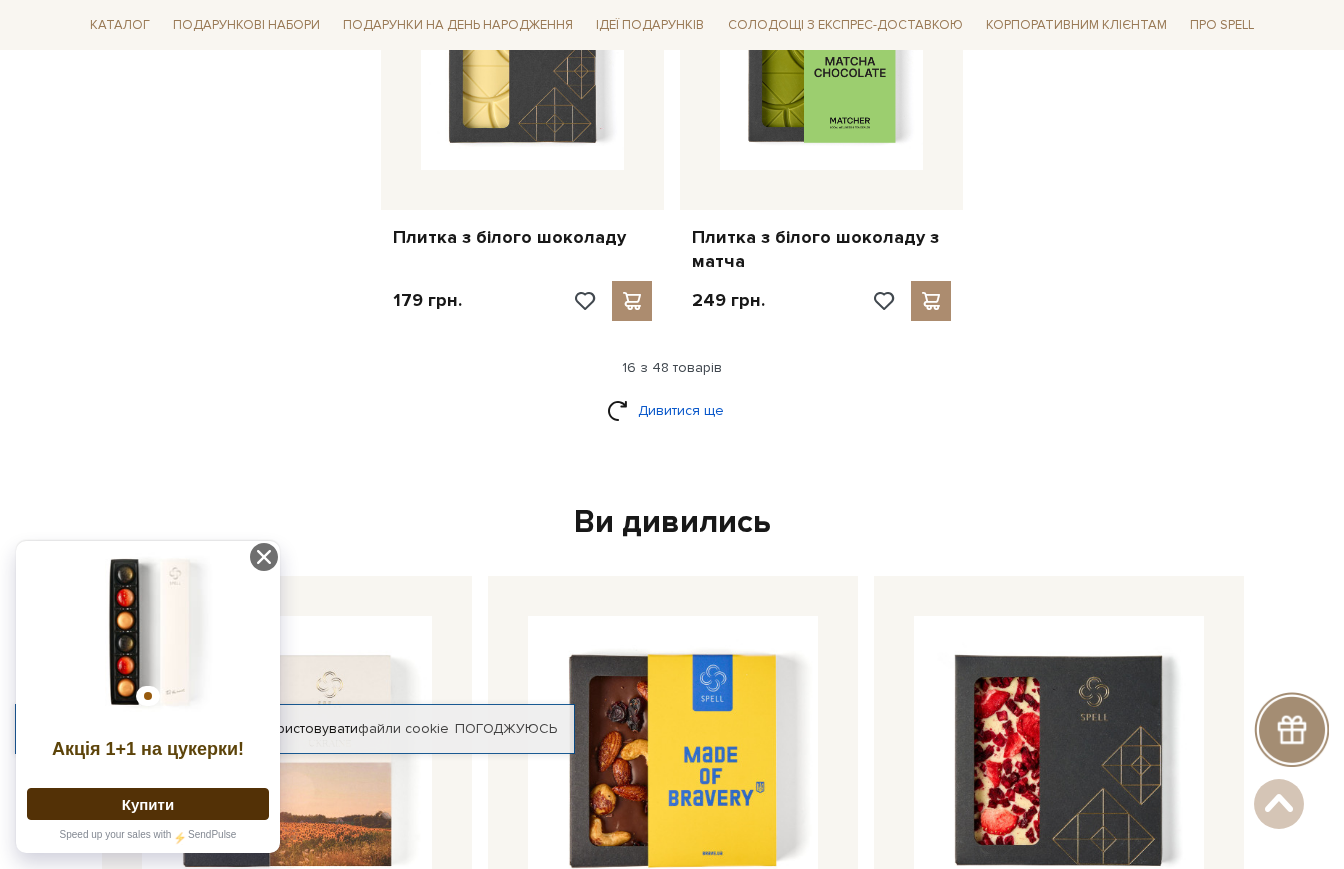 click on "Дивитися ще" at bounding box center (672, 410) 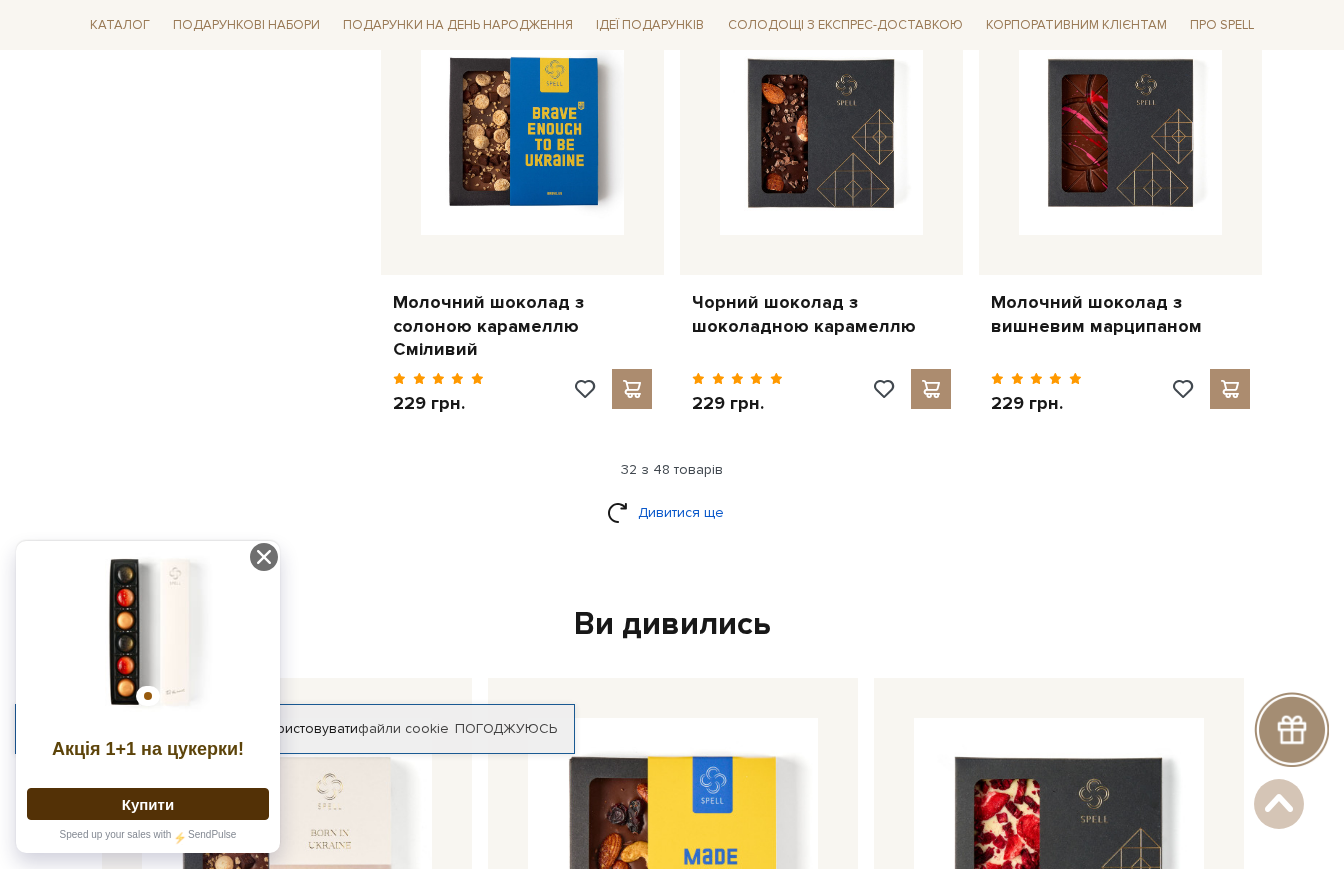 scroll, scrollTop: 4800, scrollLeft: 0, axis: vertical 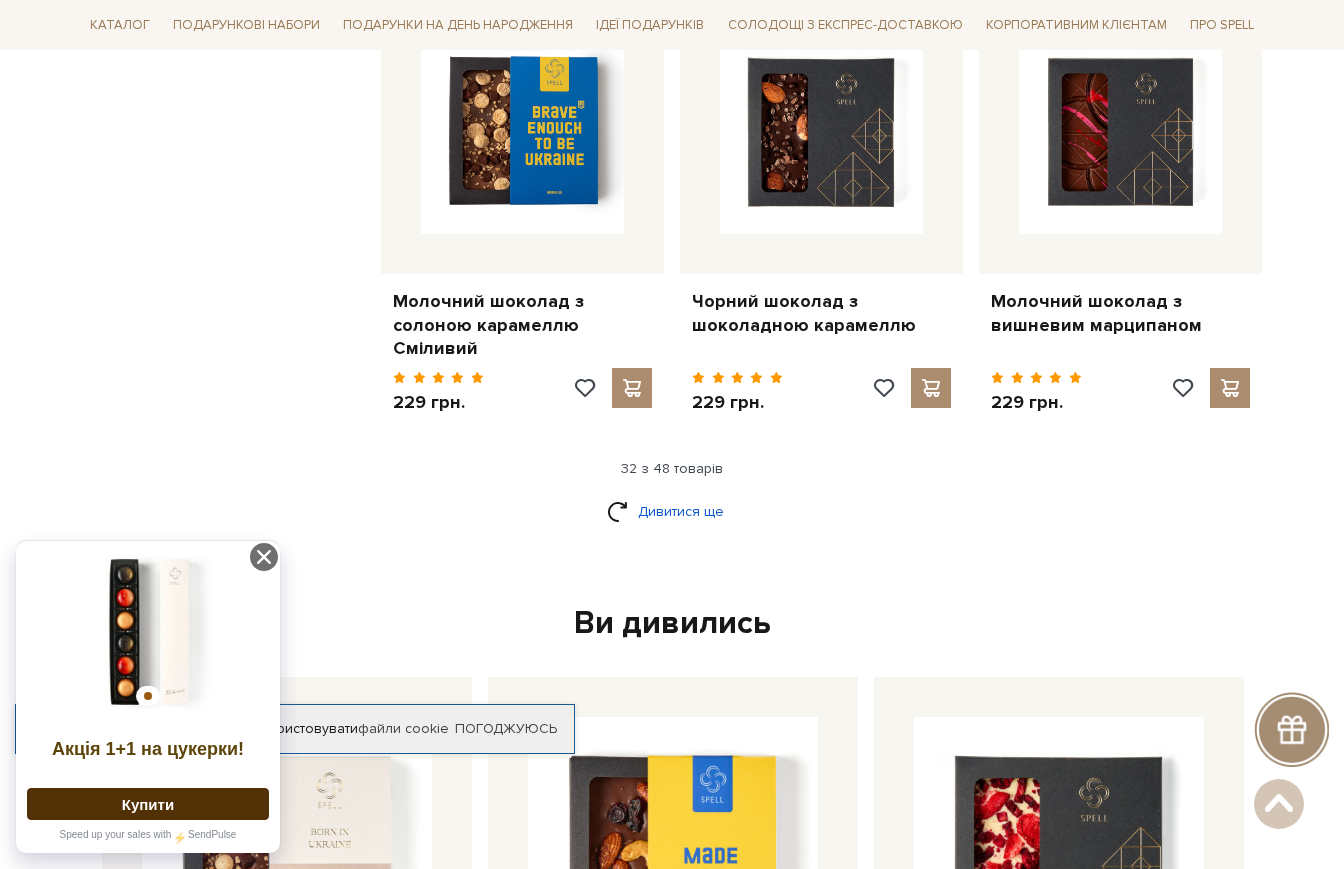 click on "Дивитися ще" at bounding box center (672, 511) 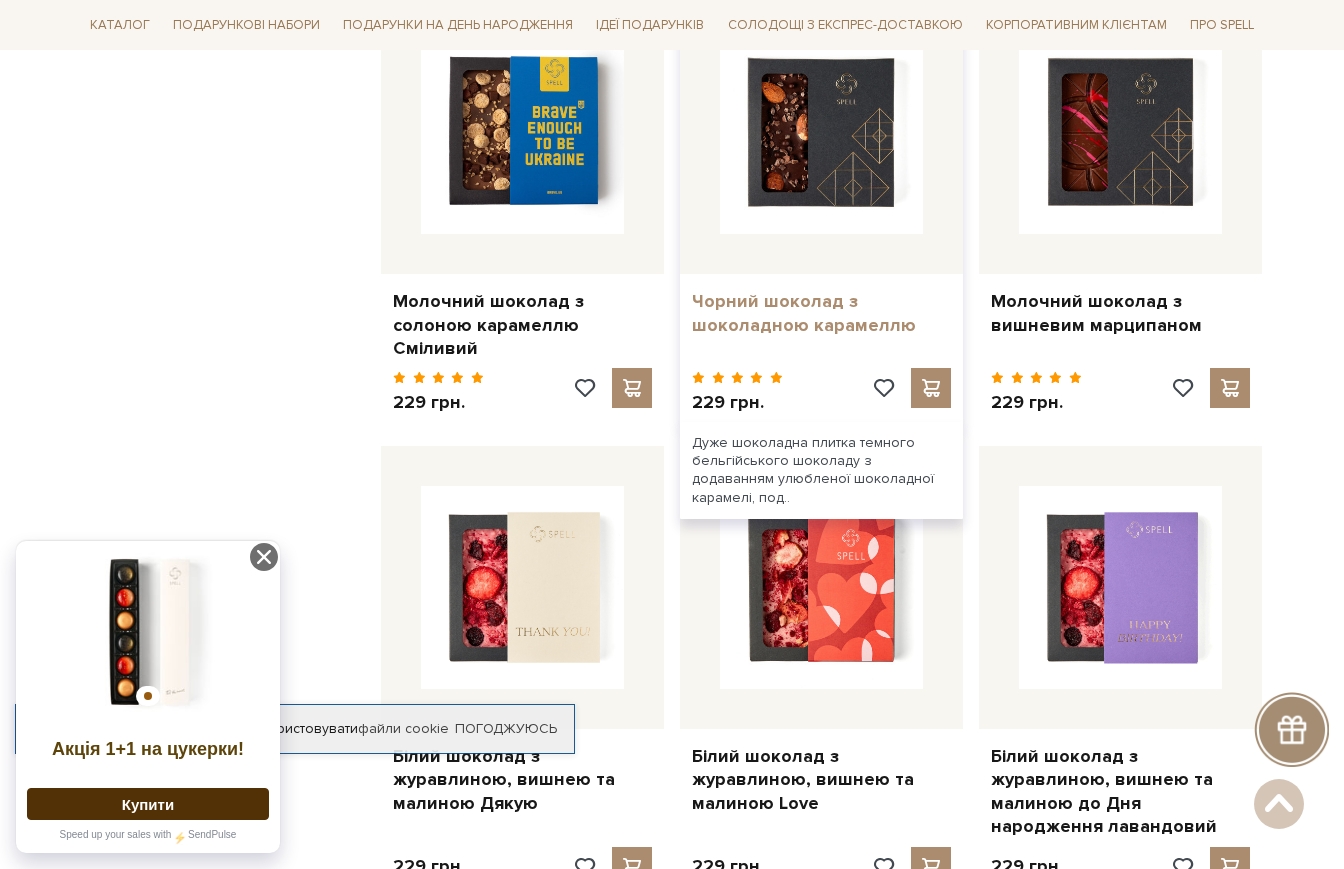 click on "Чорний шоколад з шоколадною карамеллю" at bounding box center (821, 313) 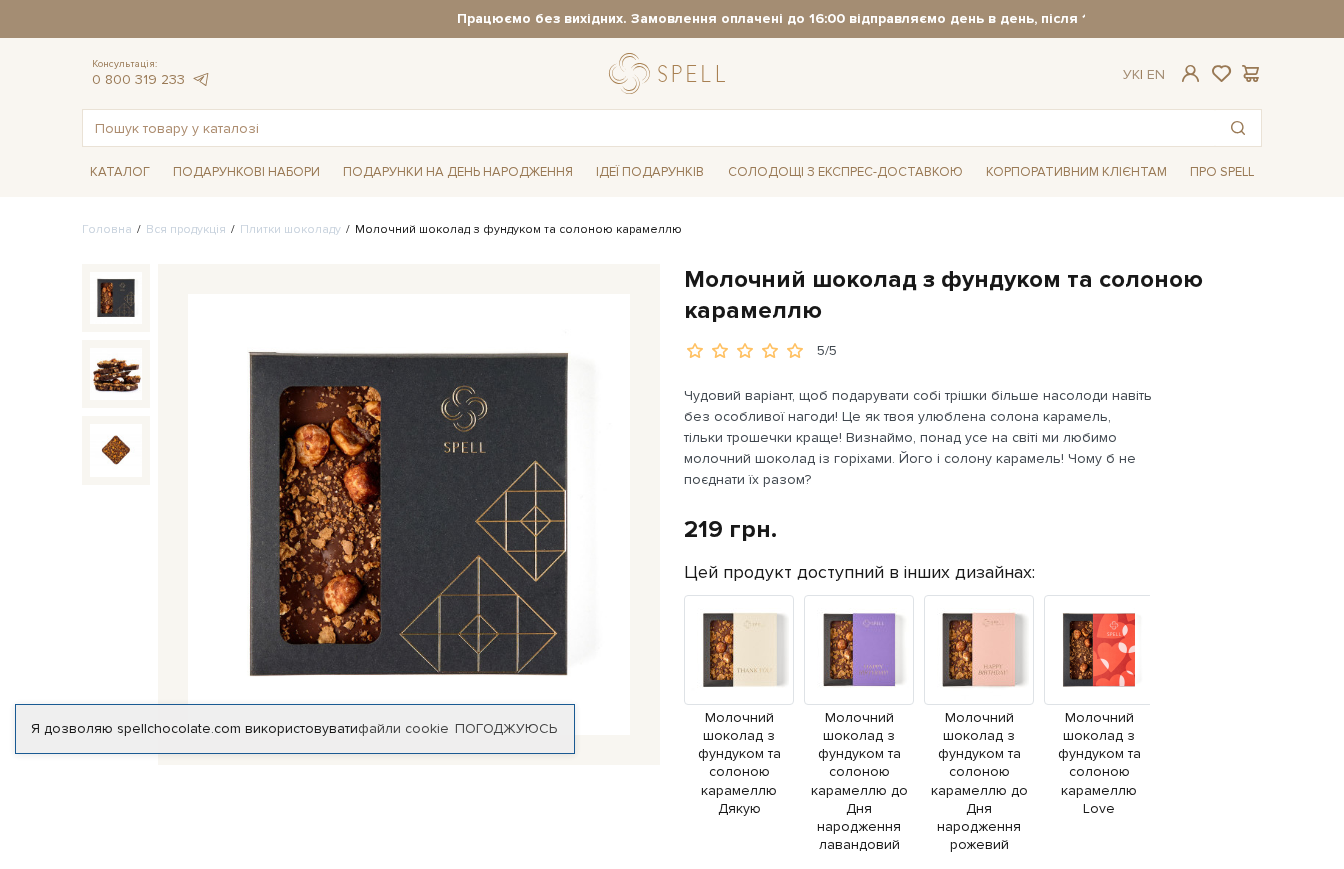 scroll, scrollTop: 0, scrollLeft: 0, axis: both 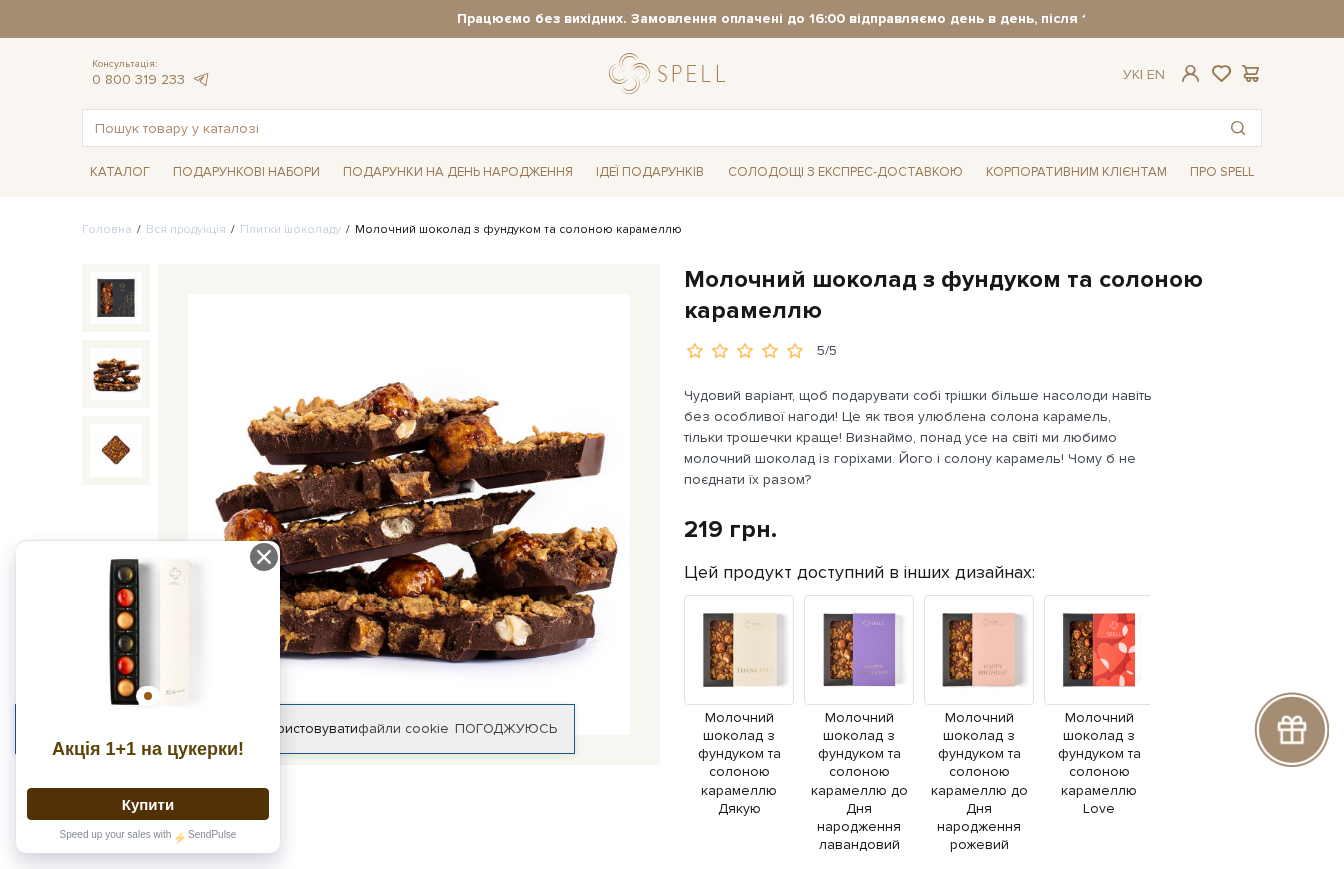 click at bounding box center [116, 374] 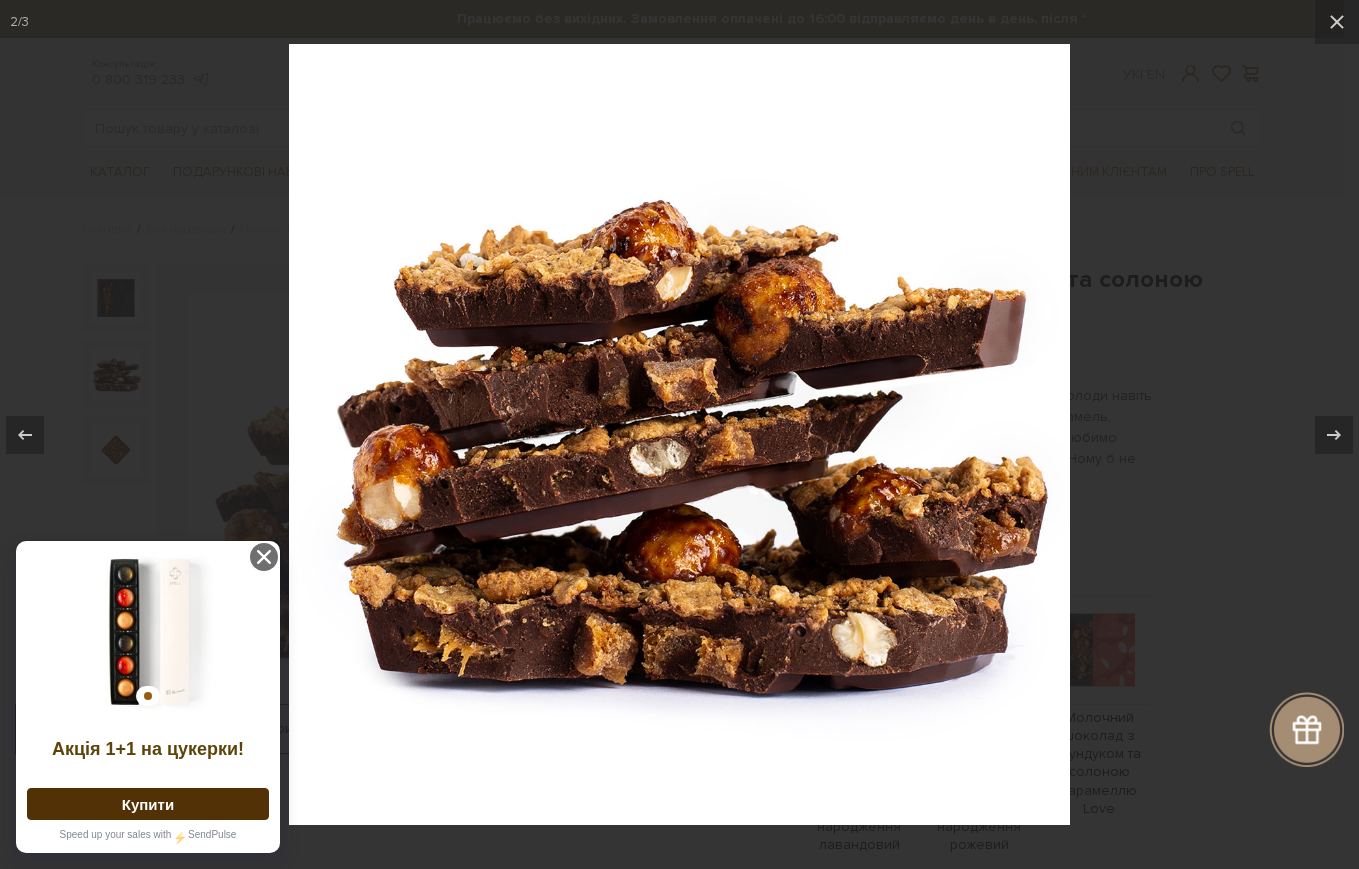 click at bounding box center (679, 434) 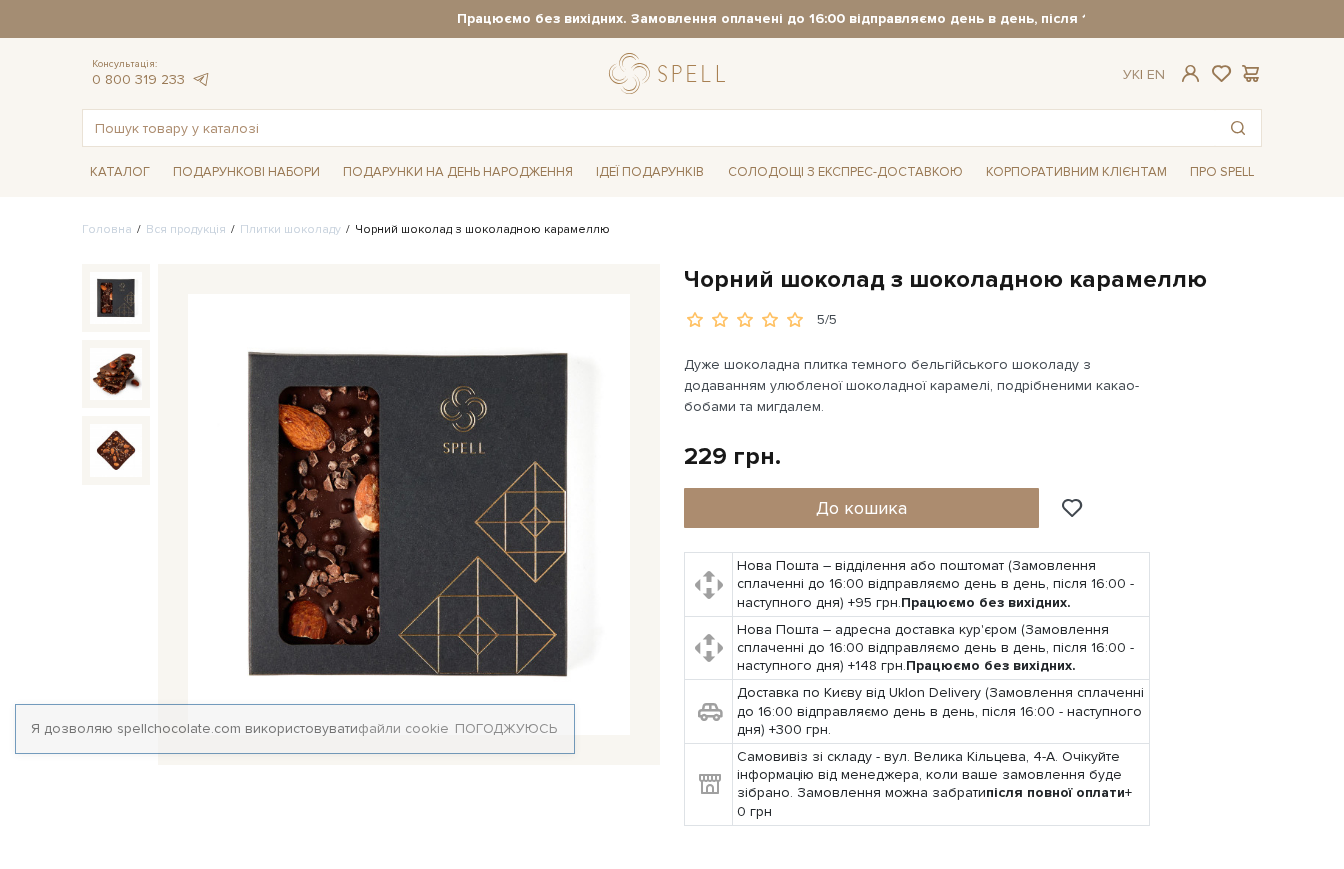 scroll, scrollTop: 0, scrollLeft: 0, axis: both 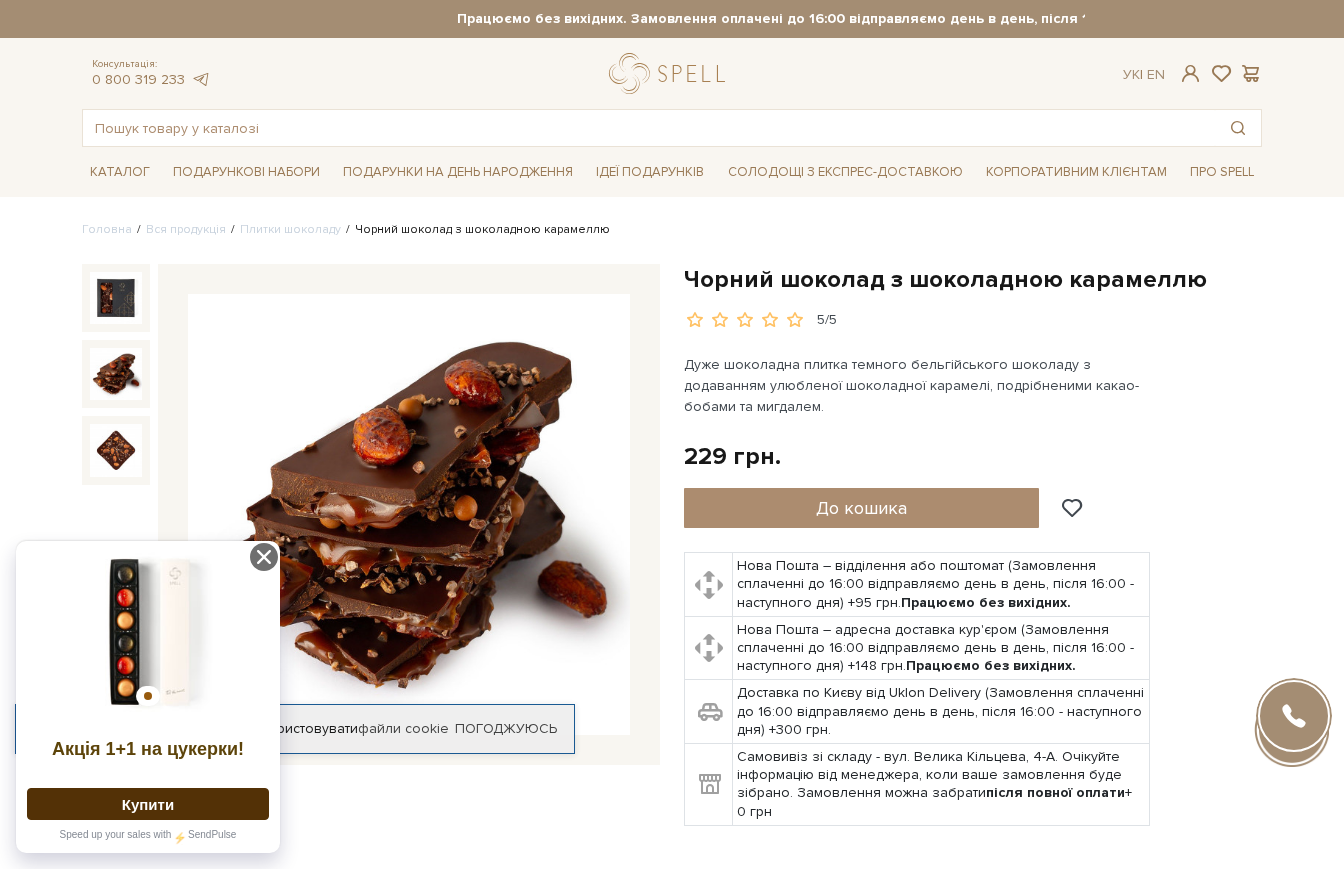 click at bounding box center [116, 374] 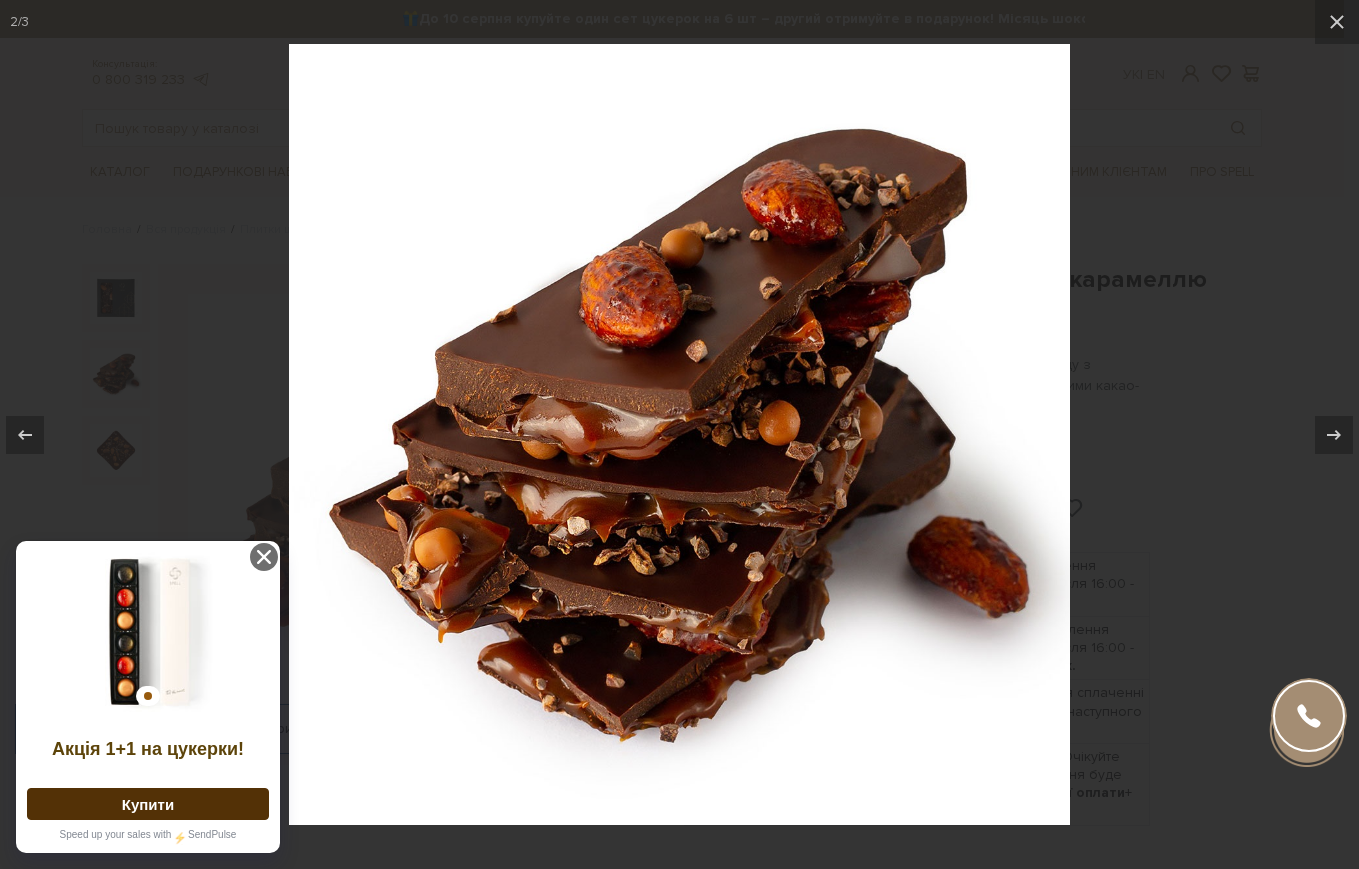 click at bounding box center (679, 434) 